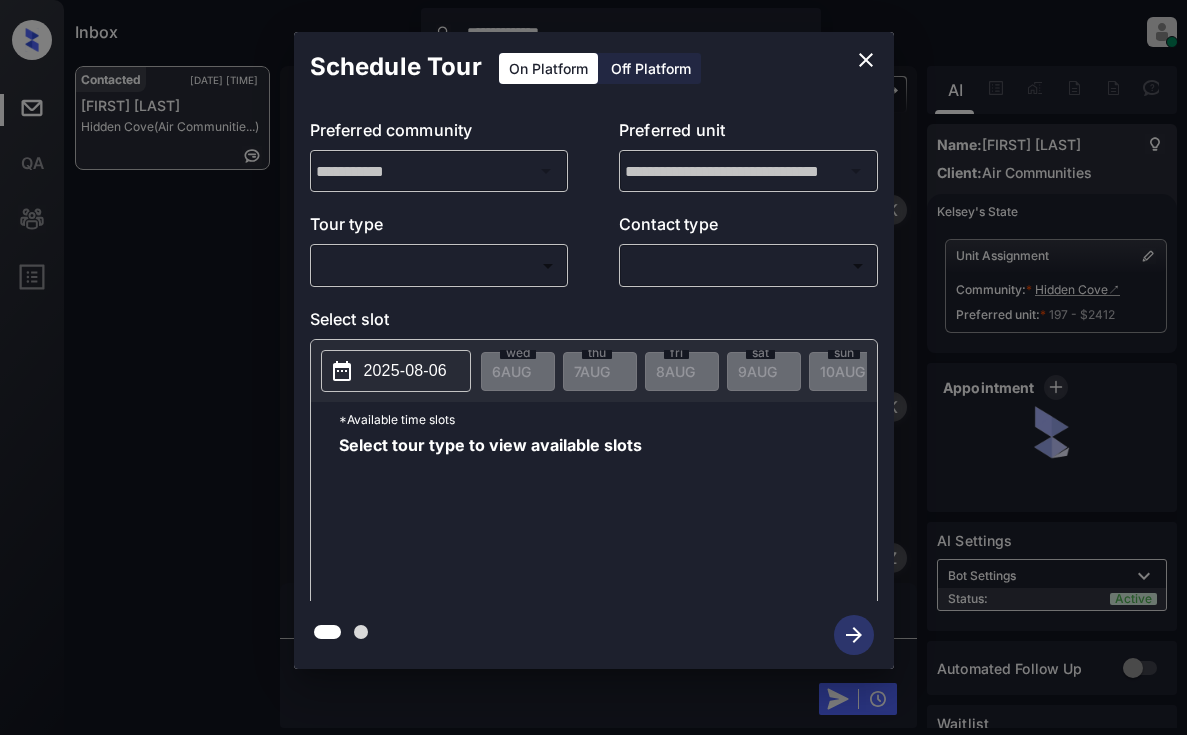 scroll, scrollTop: 0, scrollLeft: 0, axis: both 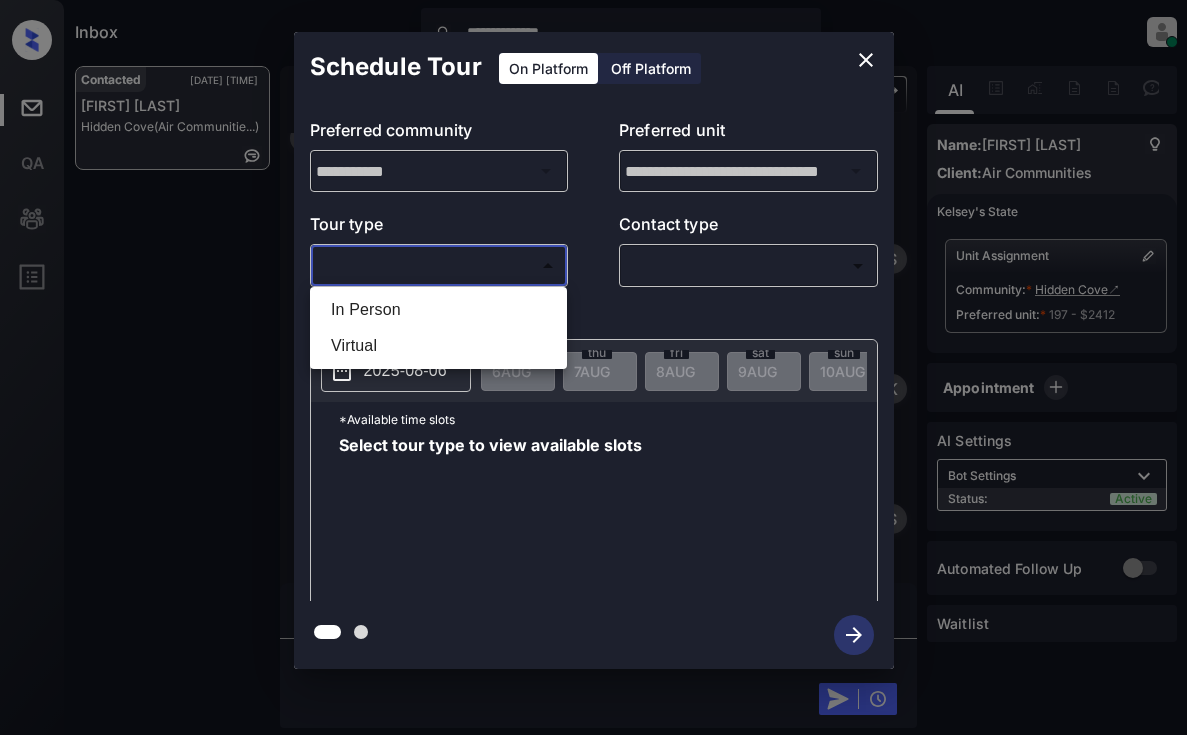 click on "**********" at bounding box center (593, 367) 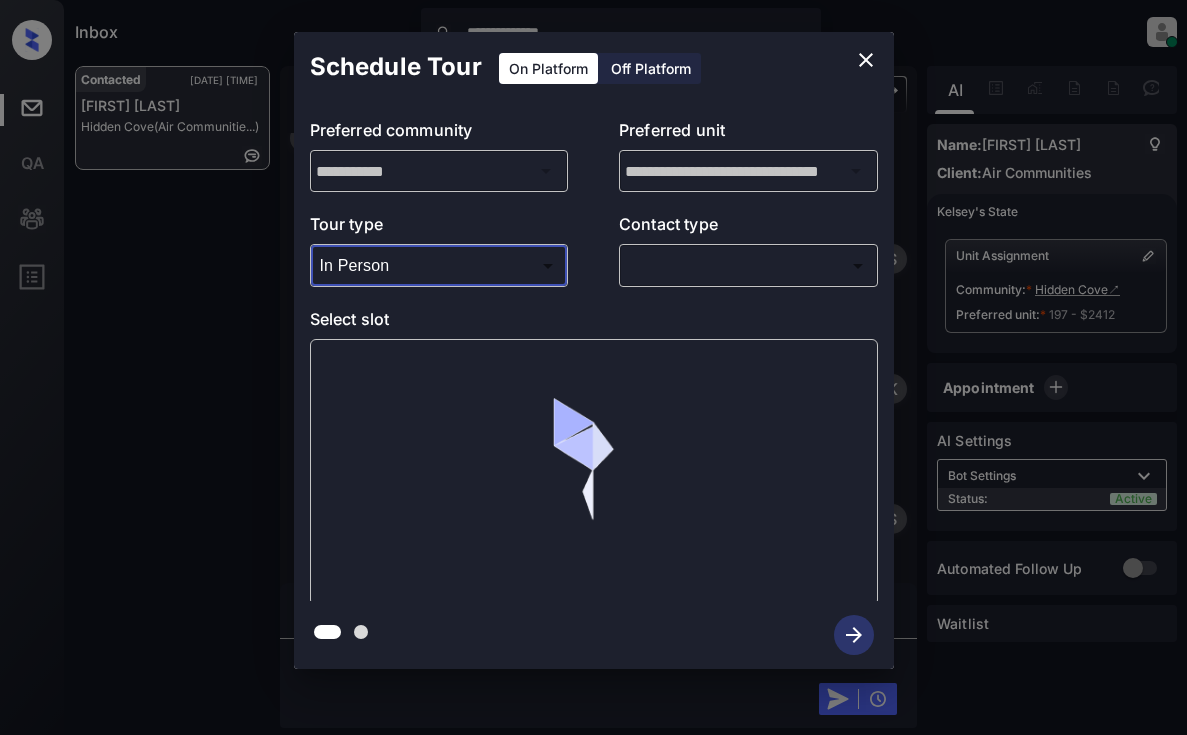 click on "**********" at bounding box center (593, 367) 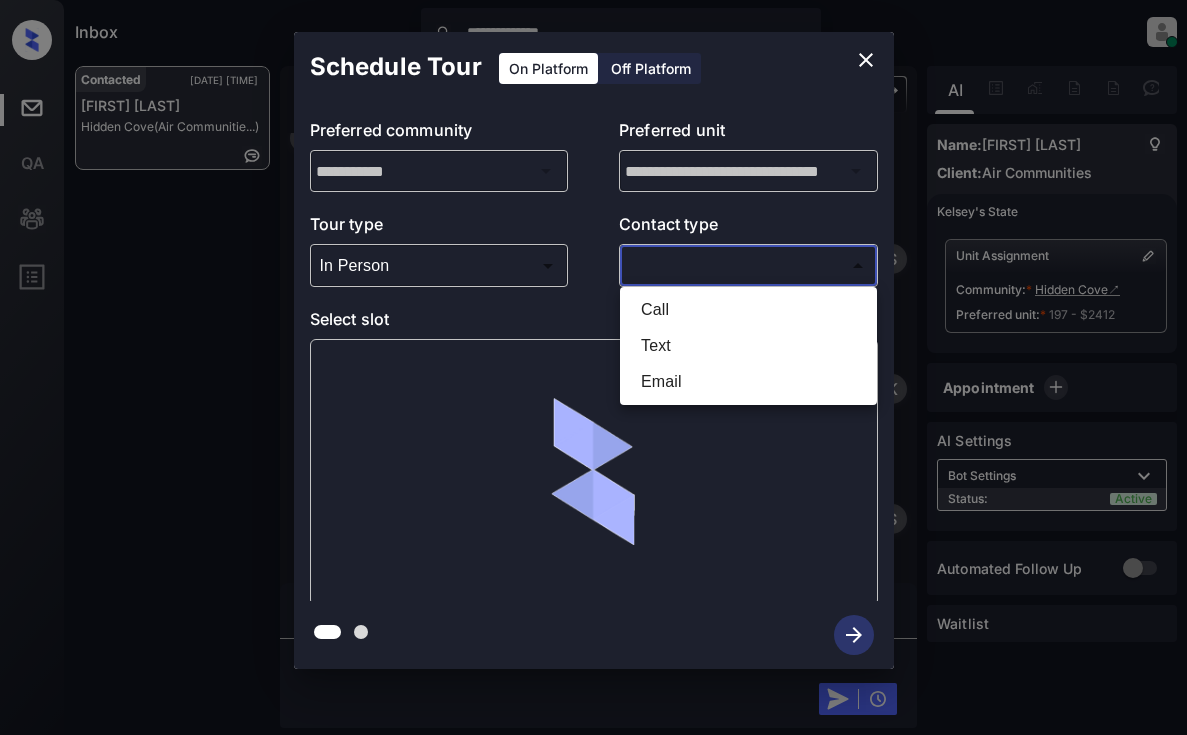 click on "Text" at bounding box center [748, 346] 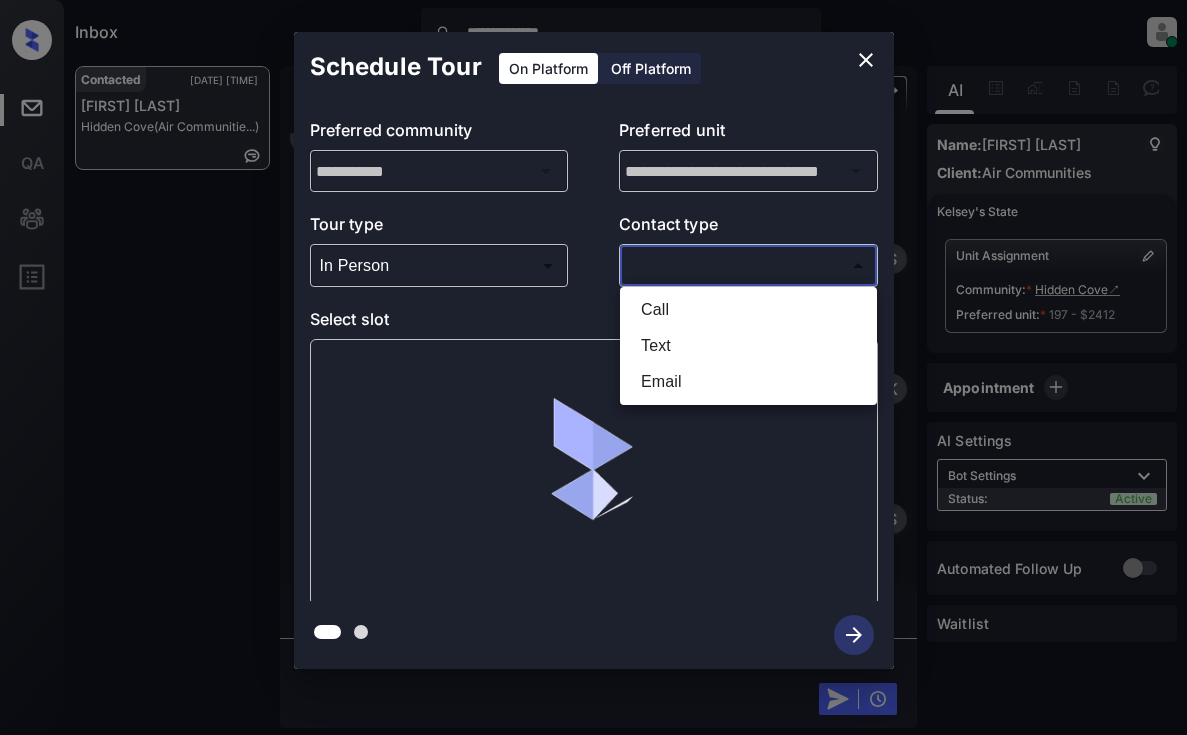 type on "****" 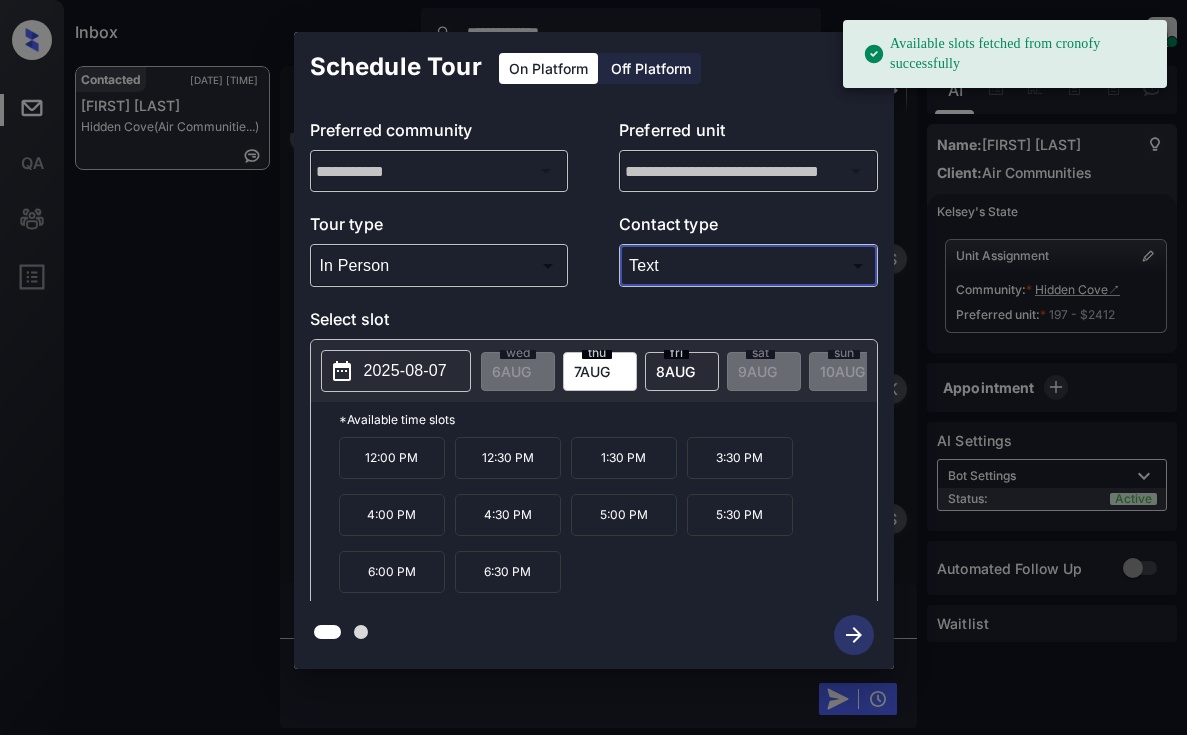click on "7 AUG" at bounding box center [511, 371] 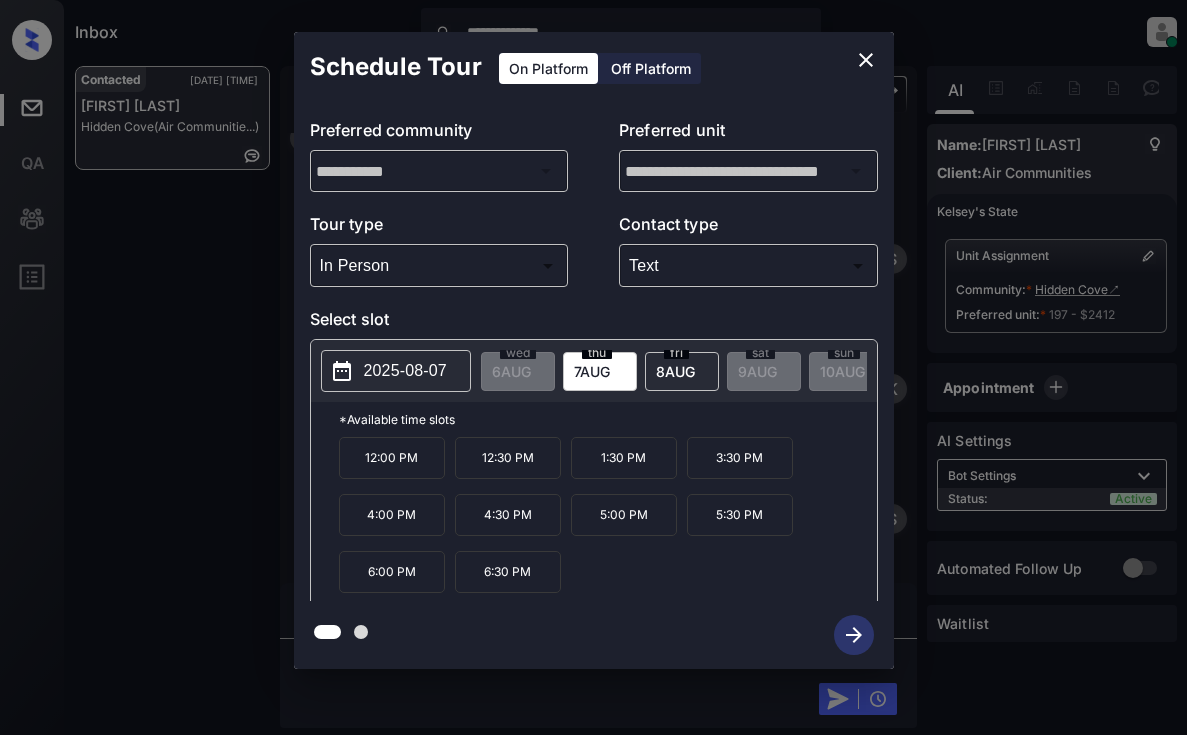click 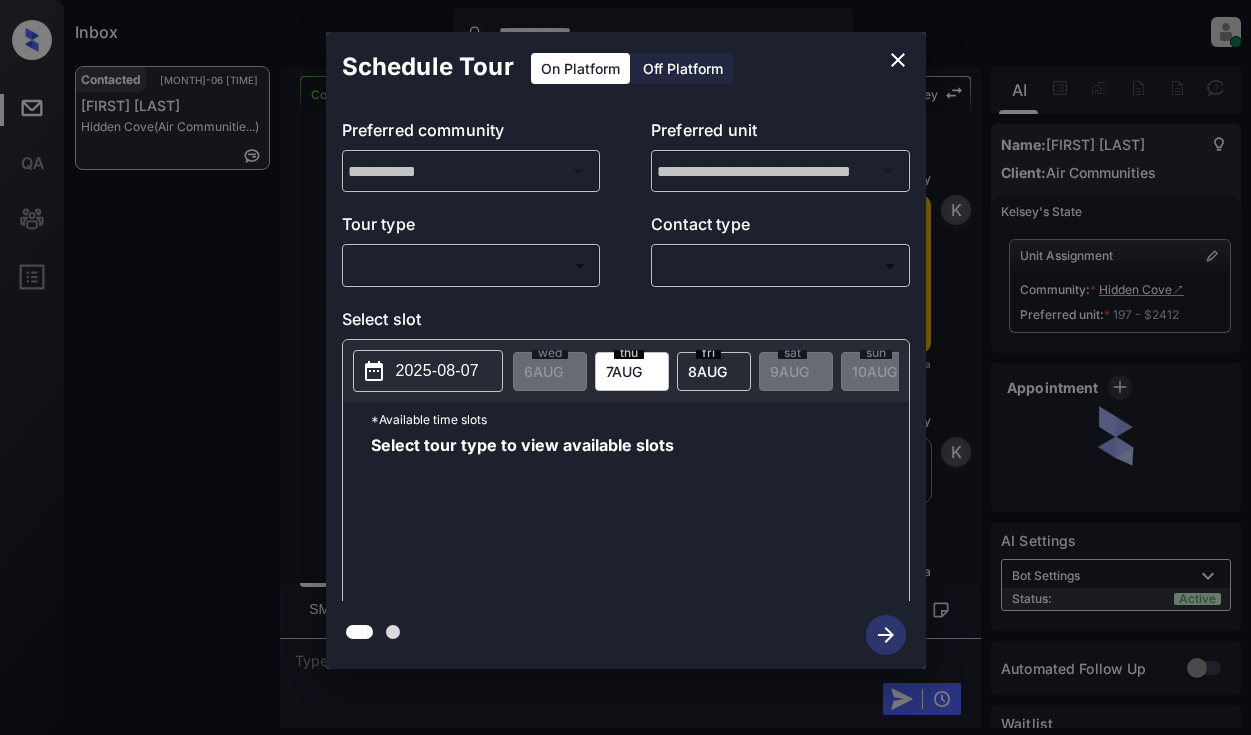 scroll, scrollTop: 0, scrollLeft: 0, axis: both 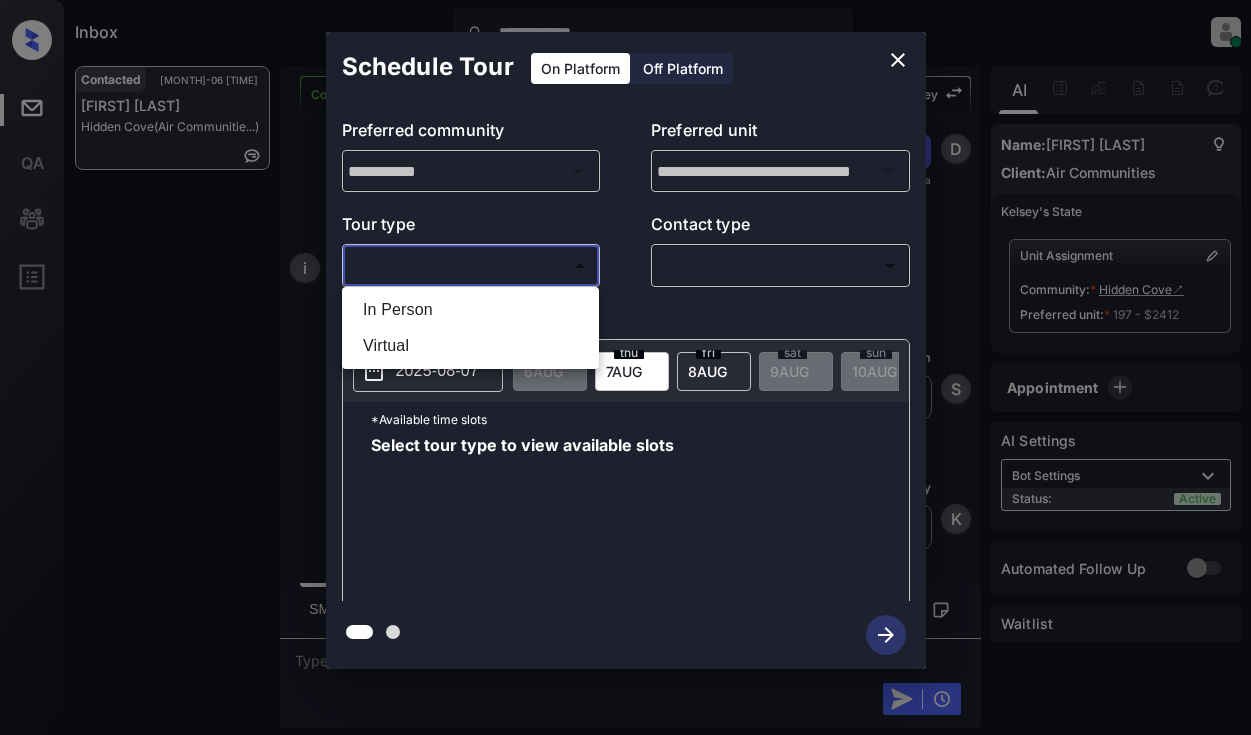 click on "**********" at bounding box center [625, 367] 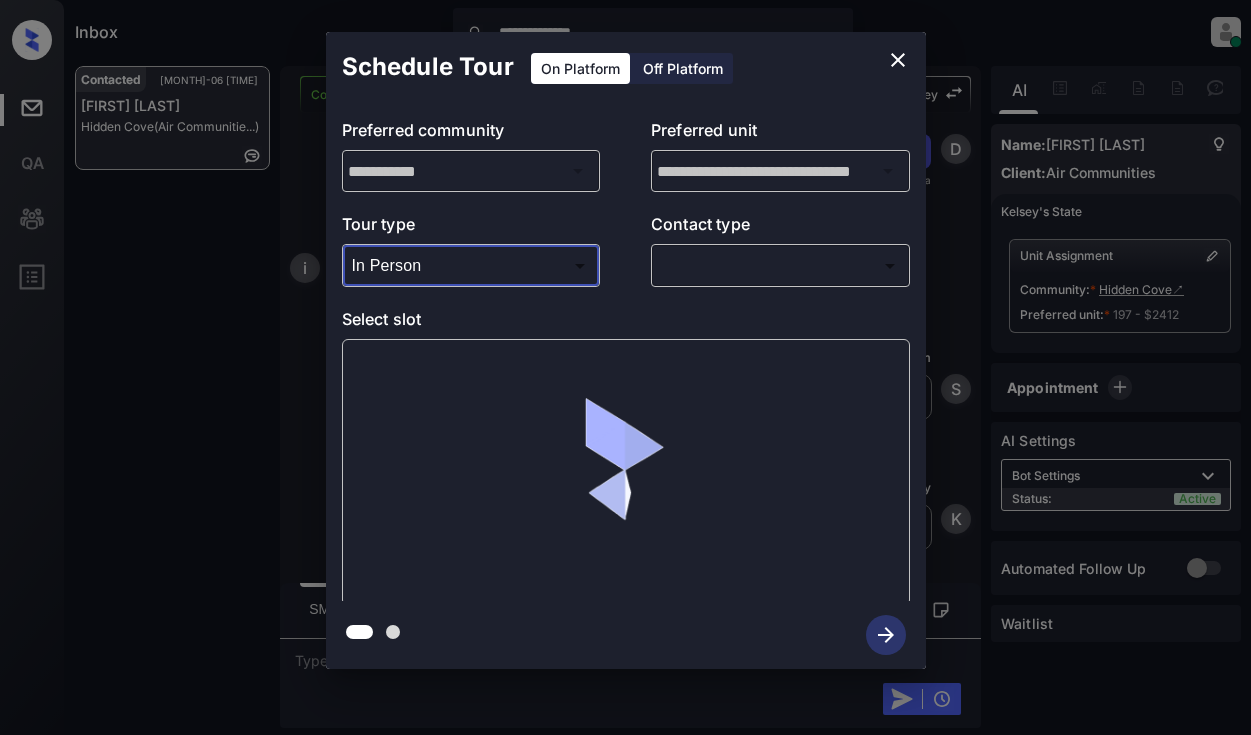 click on "**********" at bounding box center (625, 367) 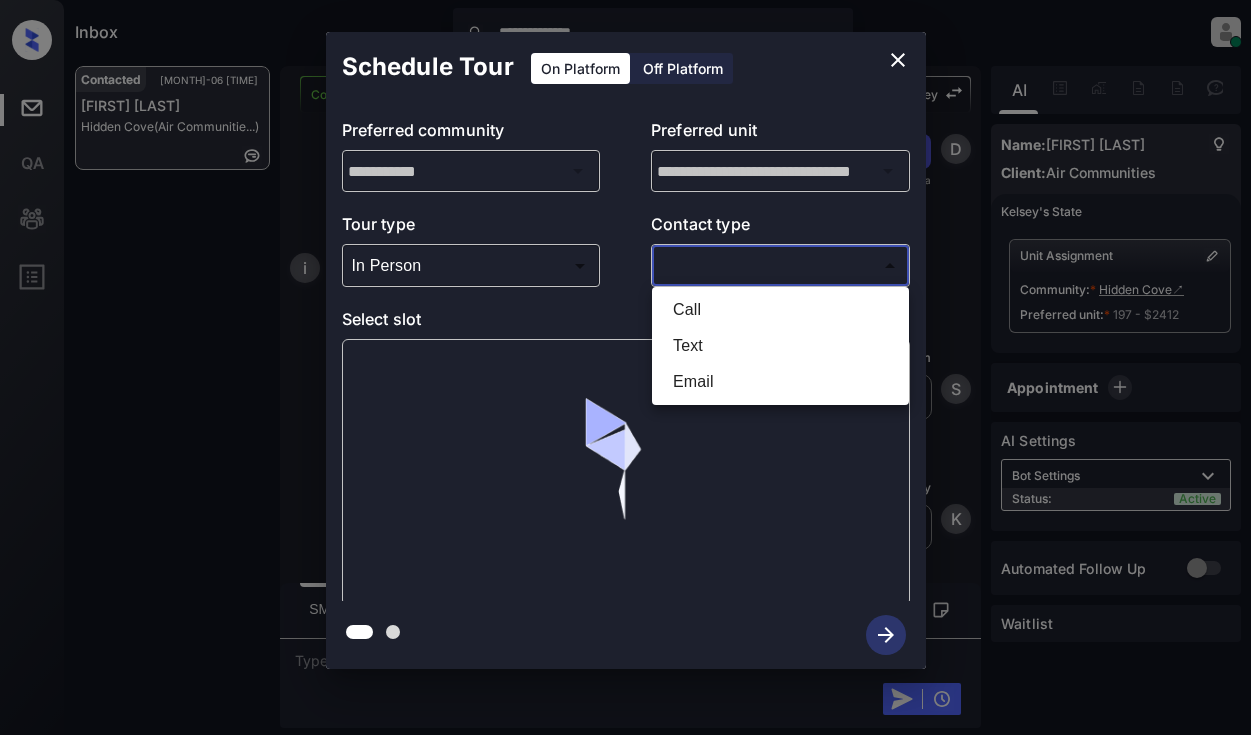 click on "Text" at bounding box center [780, 346] 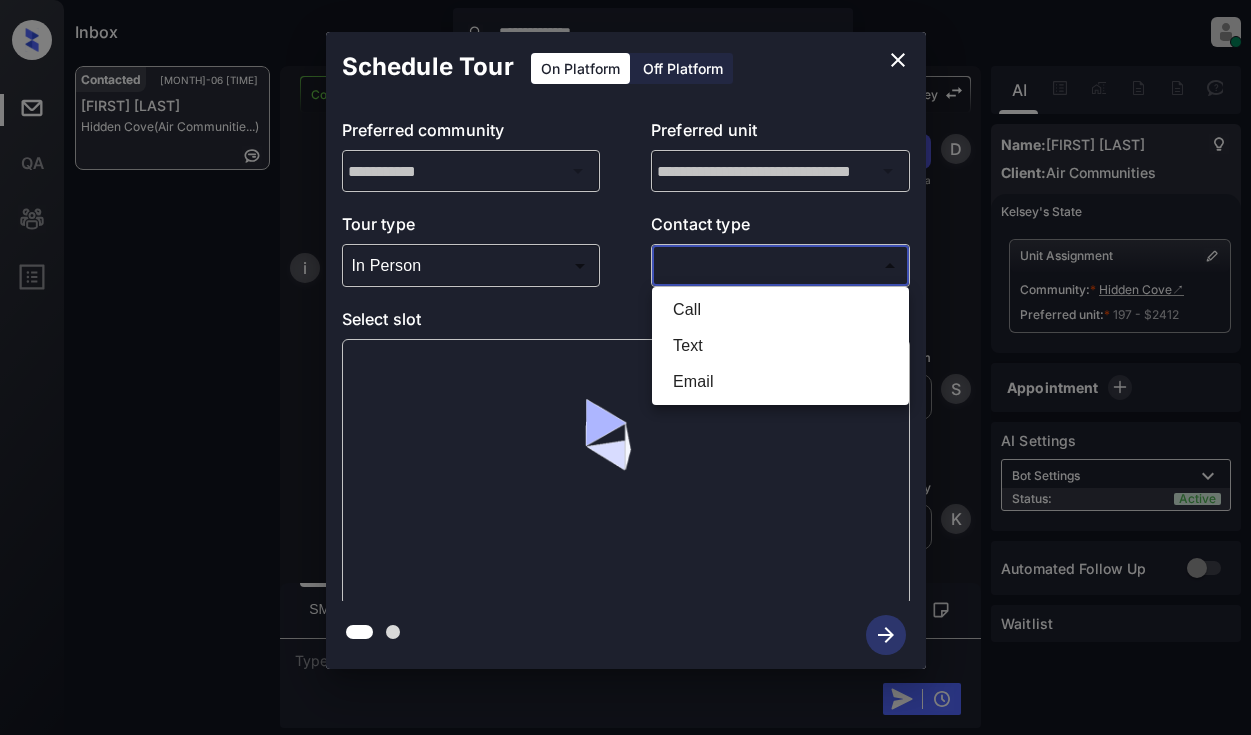 type on "****" 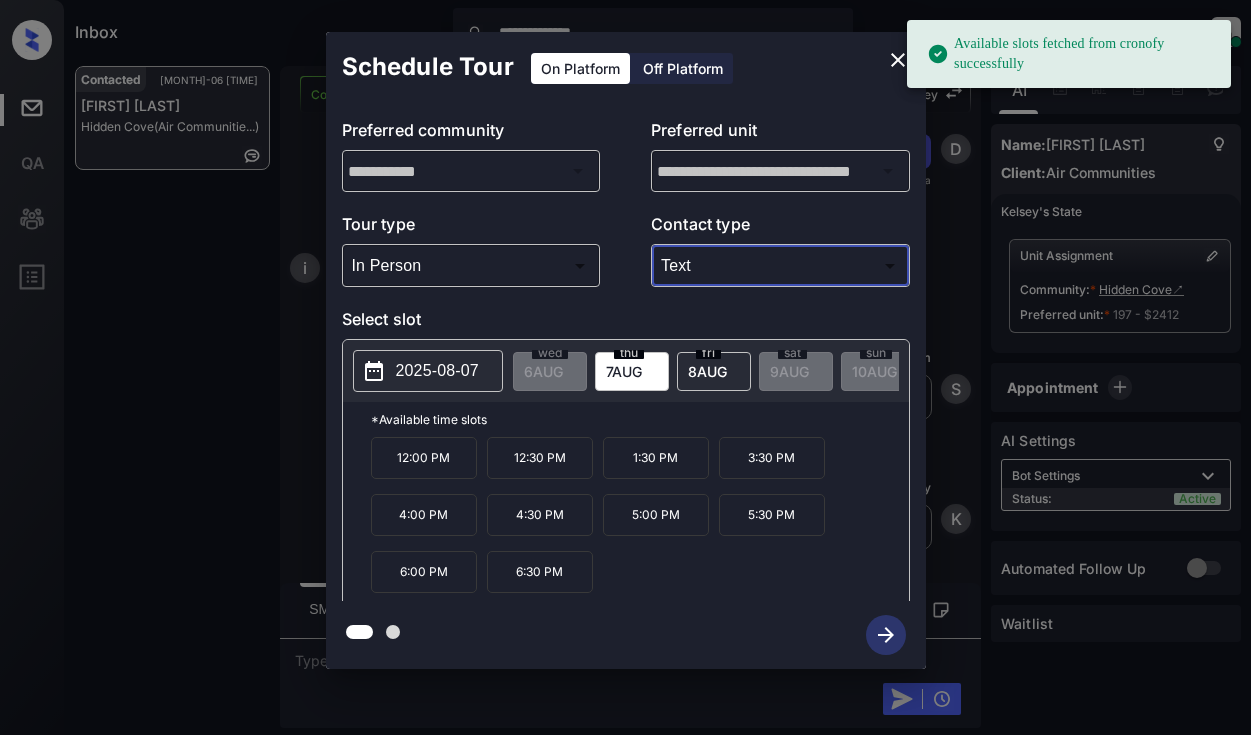 click on "7 AUG" at bounding box center (543, 371) 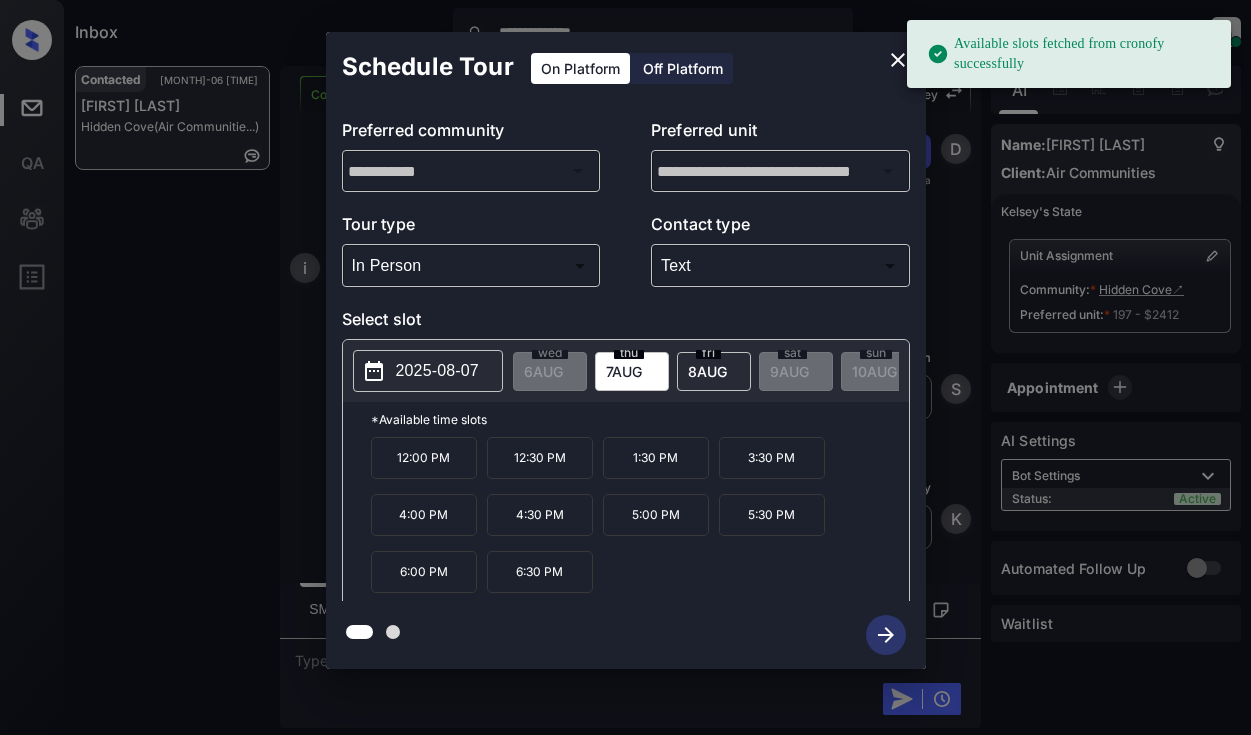 click on "12:00 PM" at bounding box center (424, 458) 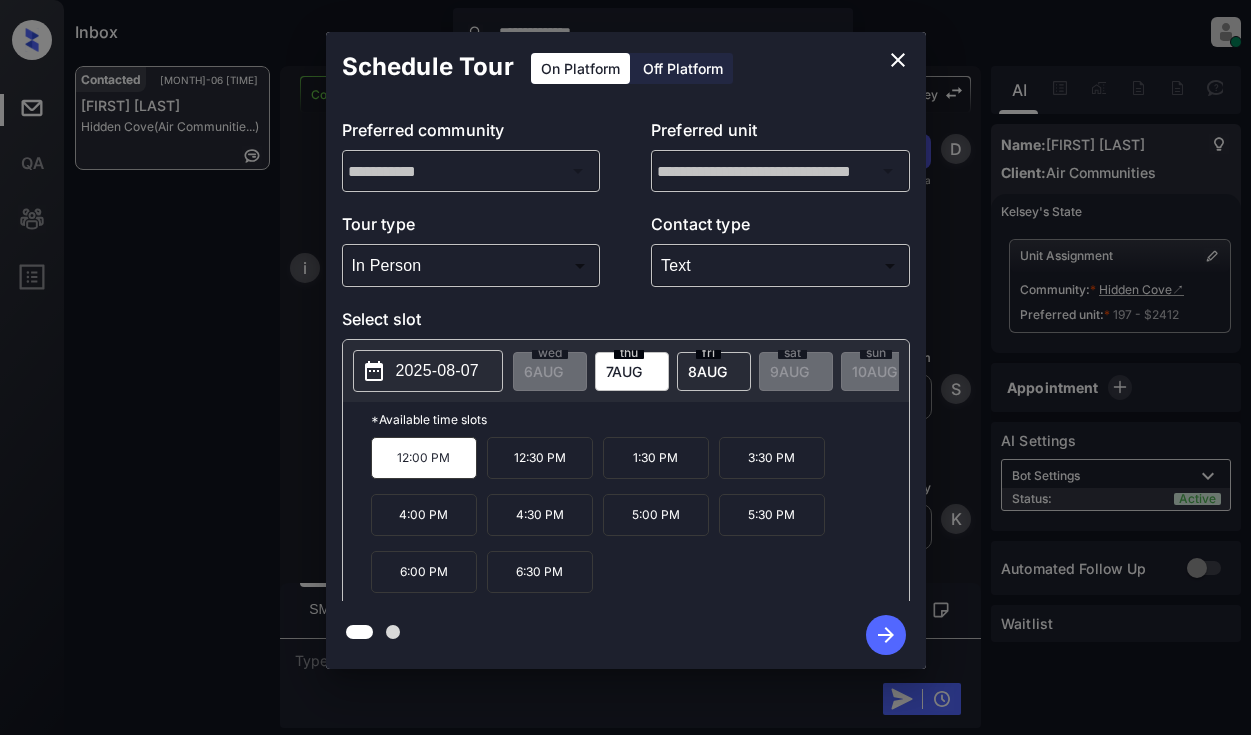 click on "**********" at bounding box center [625, 350] 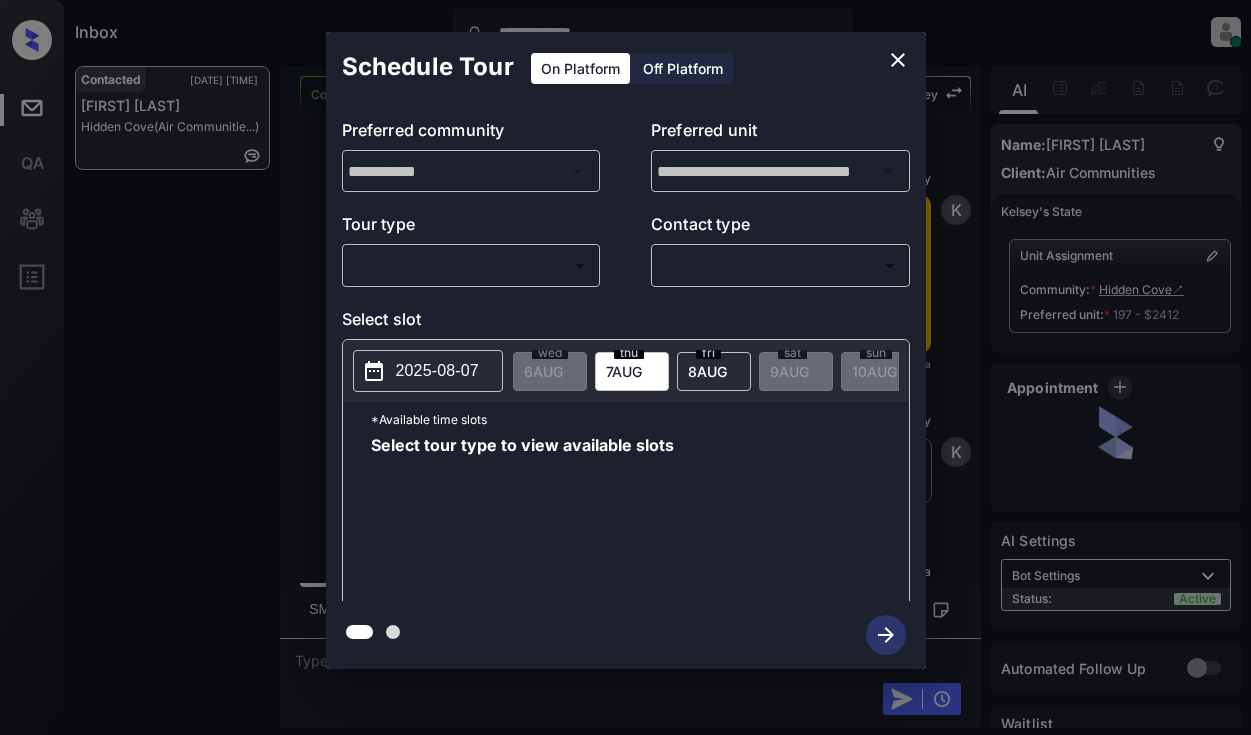 scroll, scrollTop: 0, scrollLeft: 0, axis: both 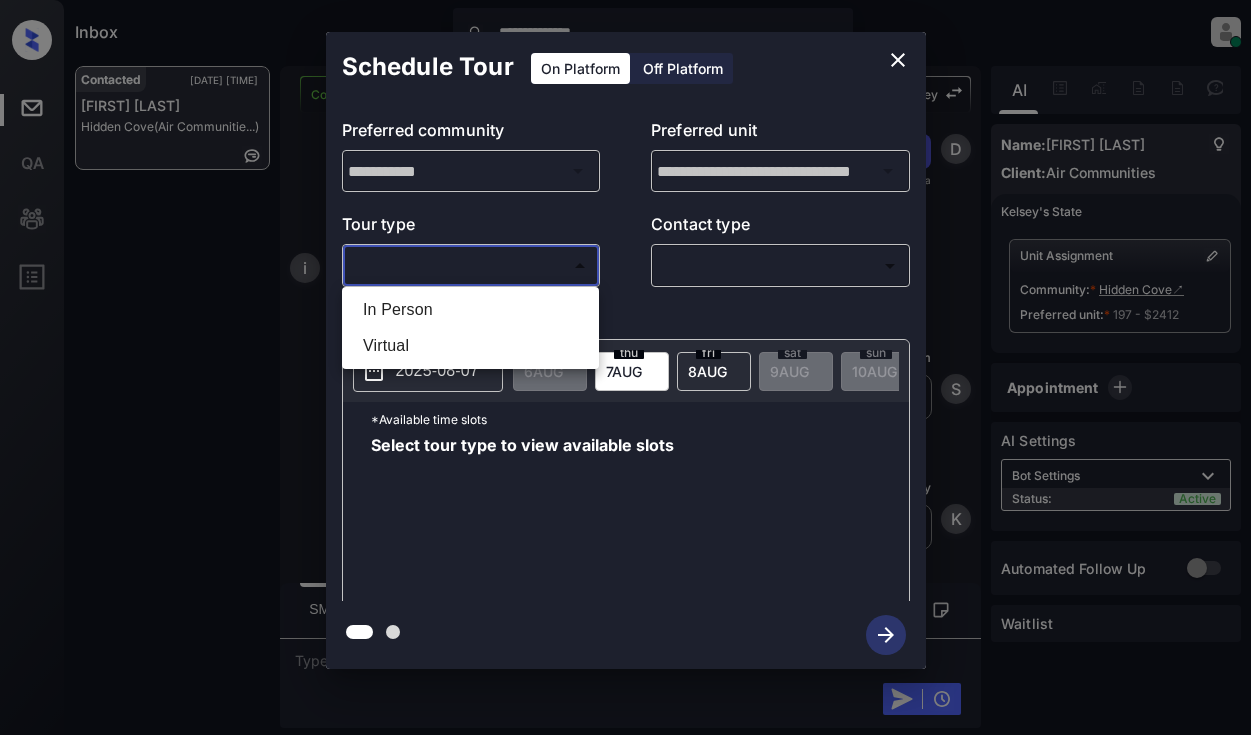 click on "**********" at bounding box center (625, 367) 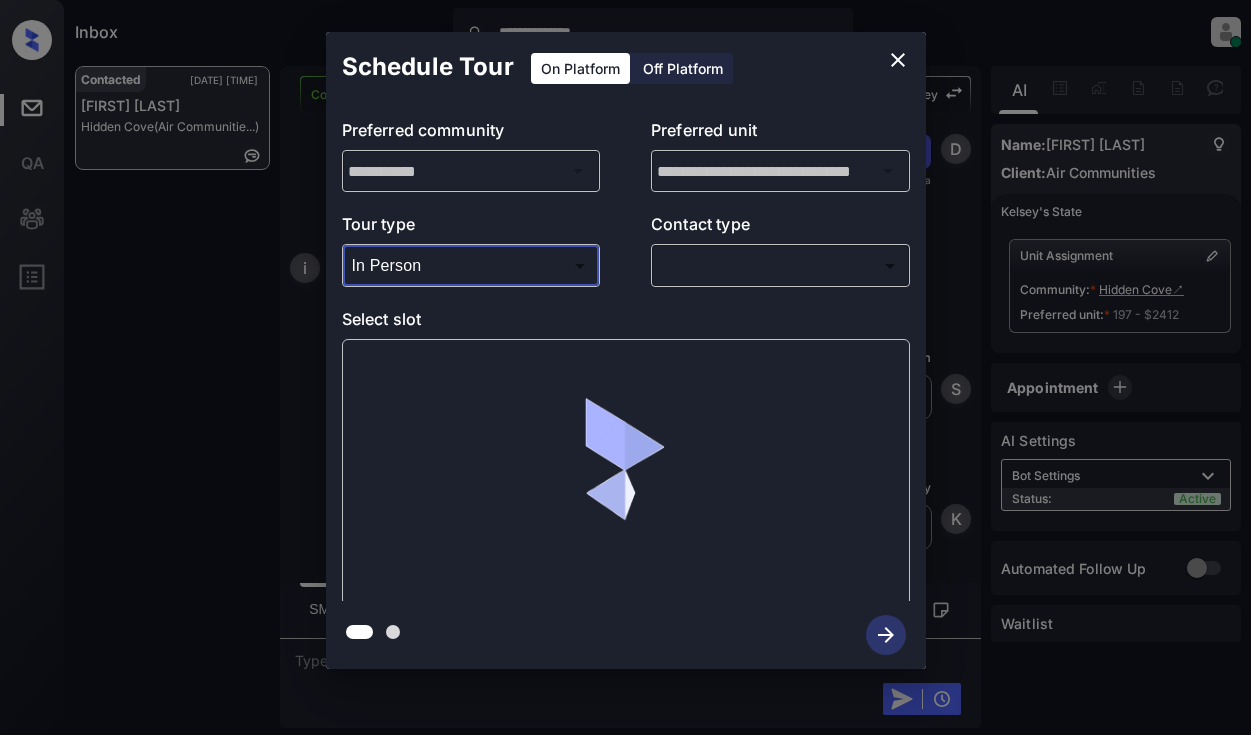 click on "**********" at bounding box center (625, 367) 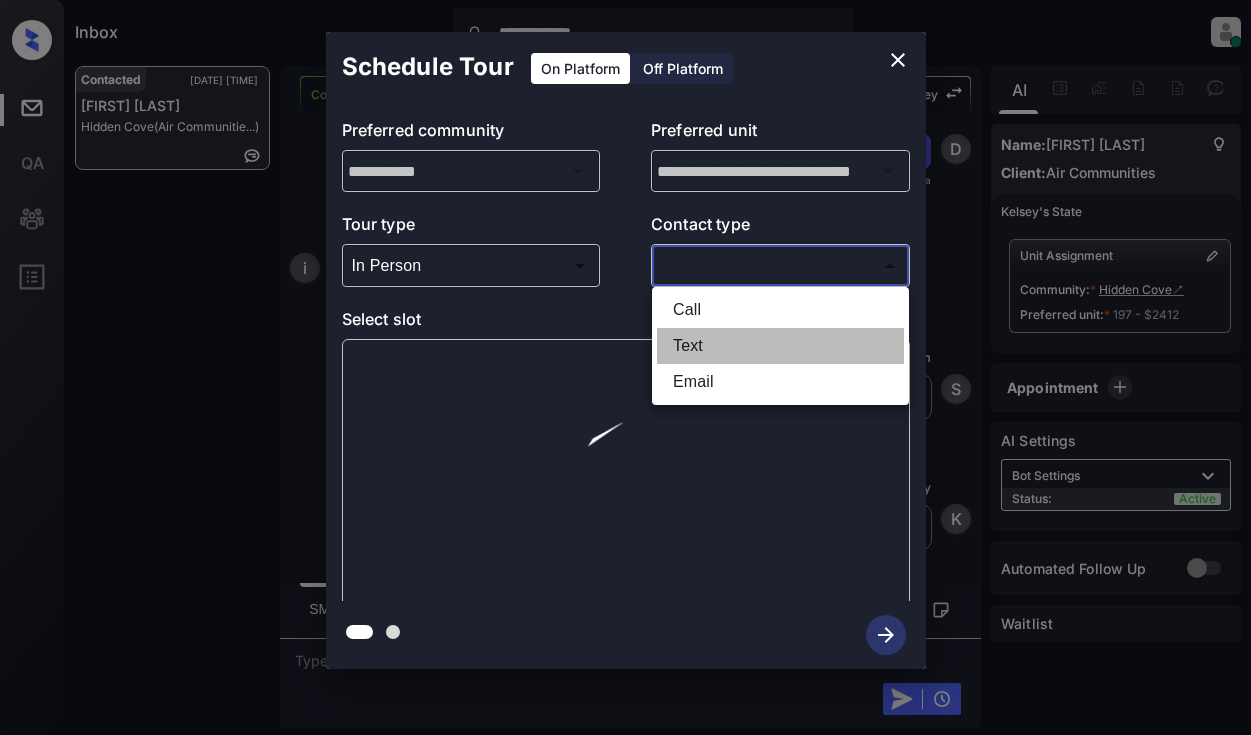 click on "Text" at bounding box center (780, 346) 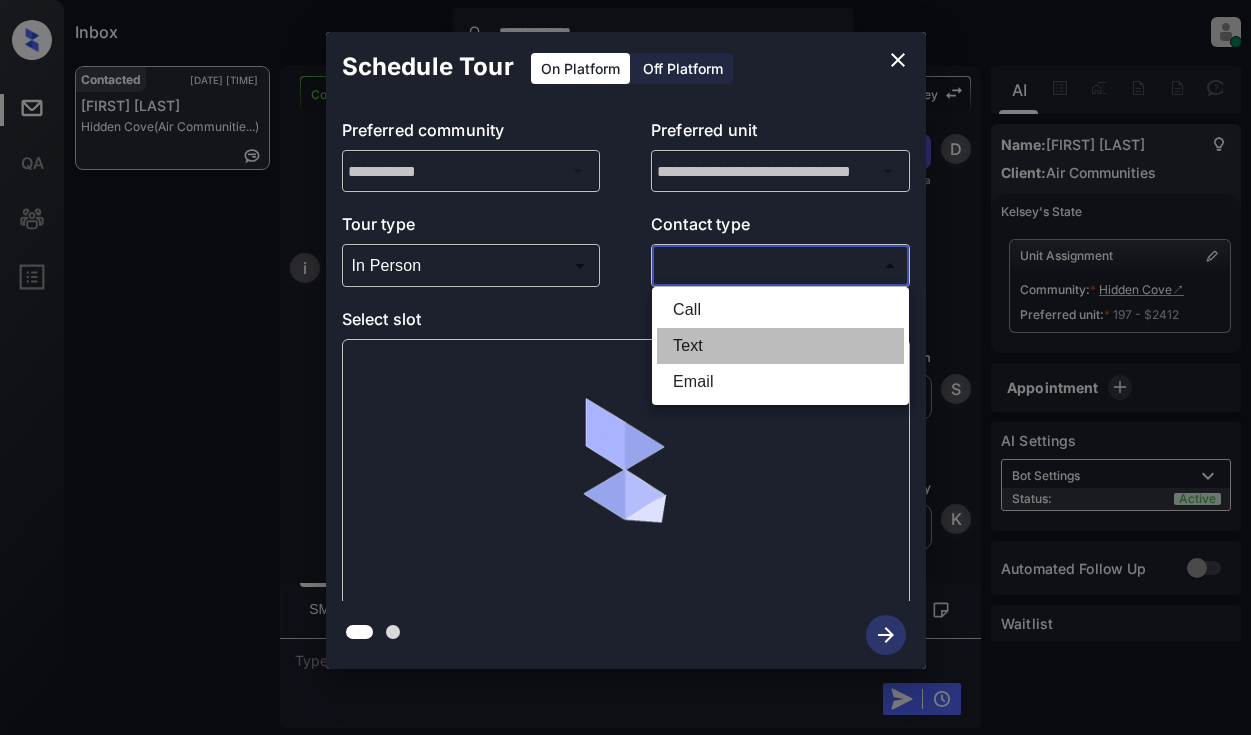 type on "****" 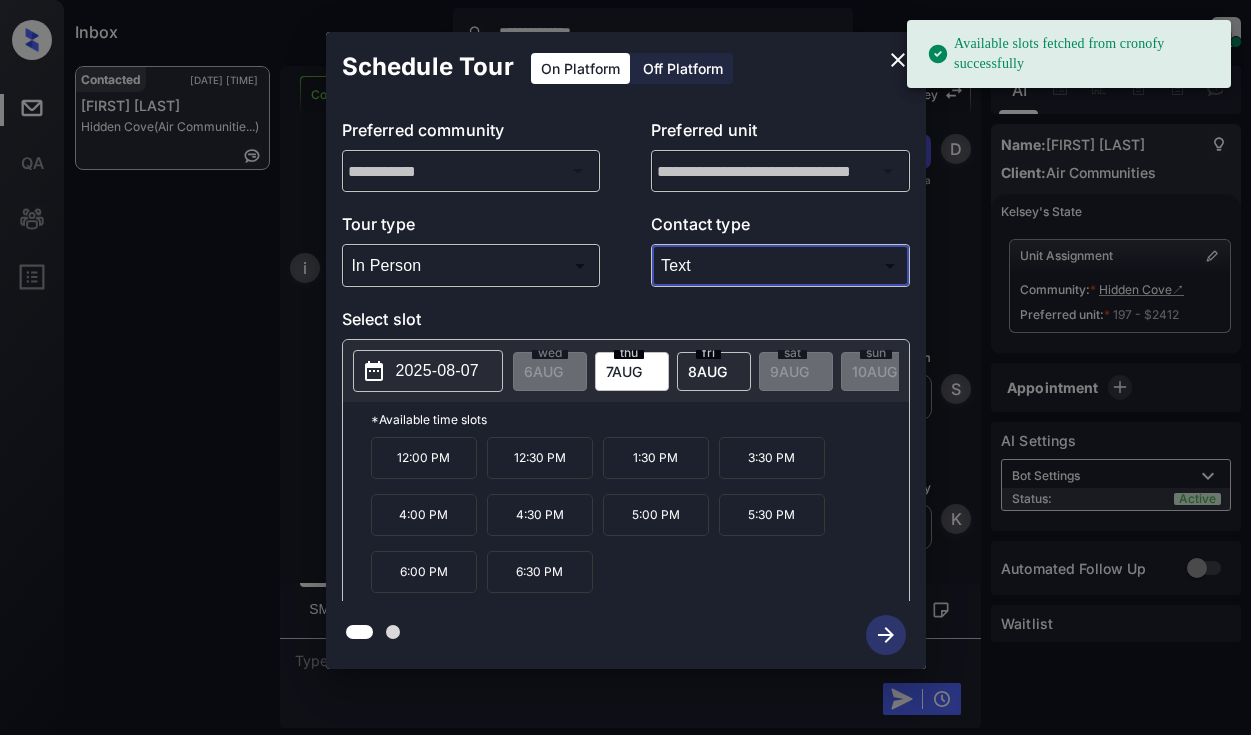 click on "thu" at bounding box center (550, 353) 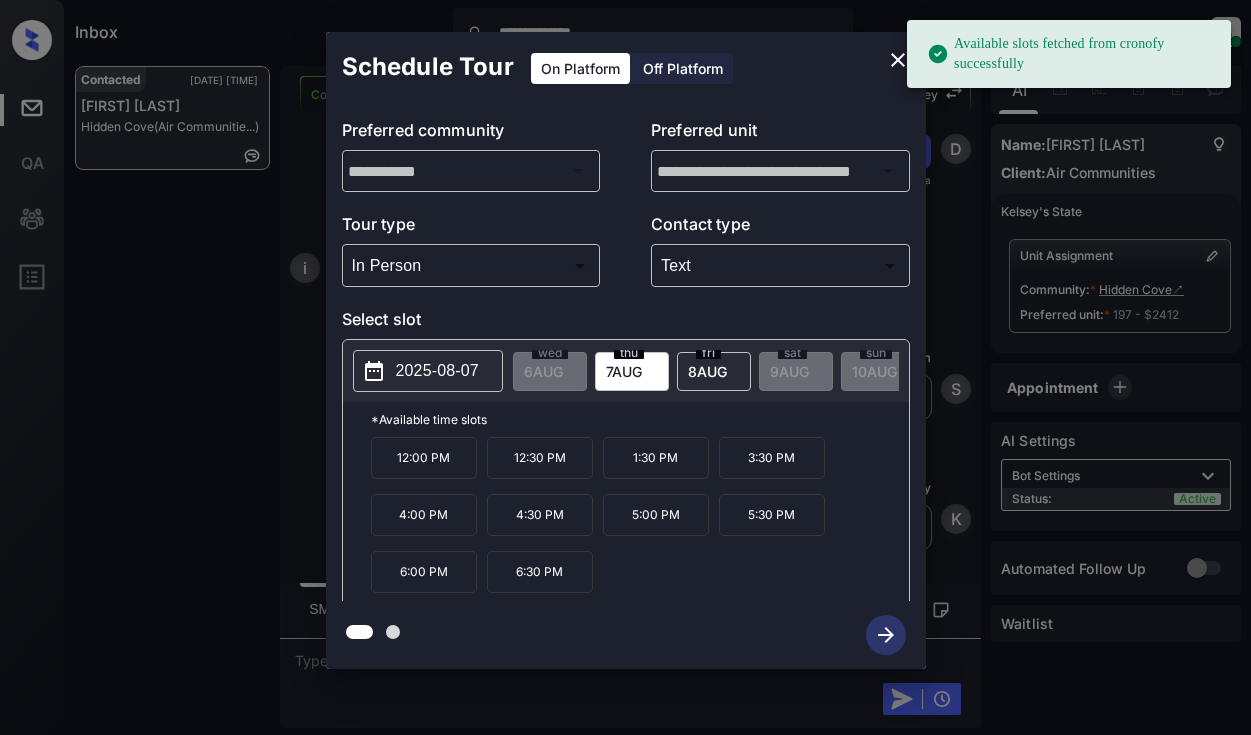 click on "12:00 PM" at bounding box center (424, 458) 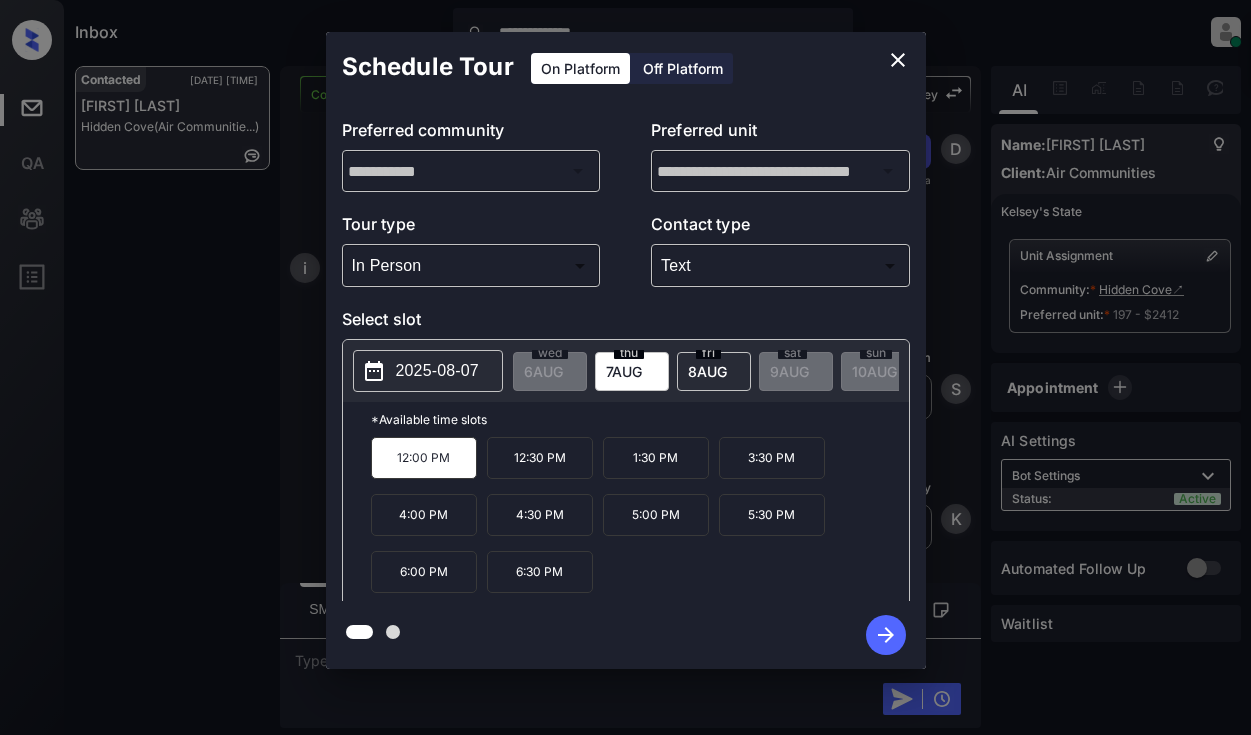 click 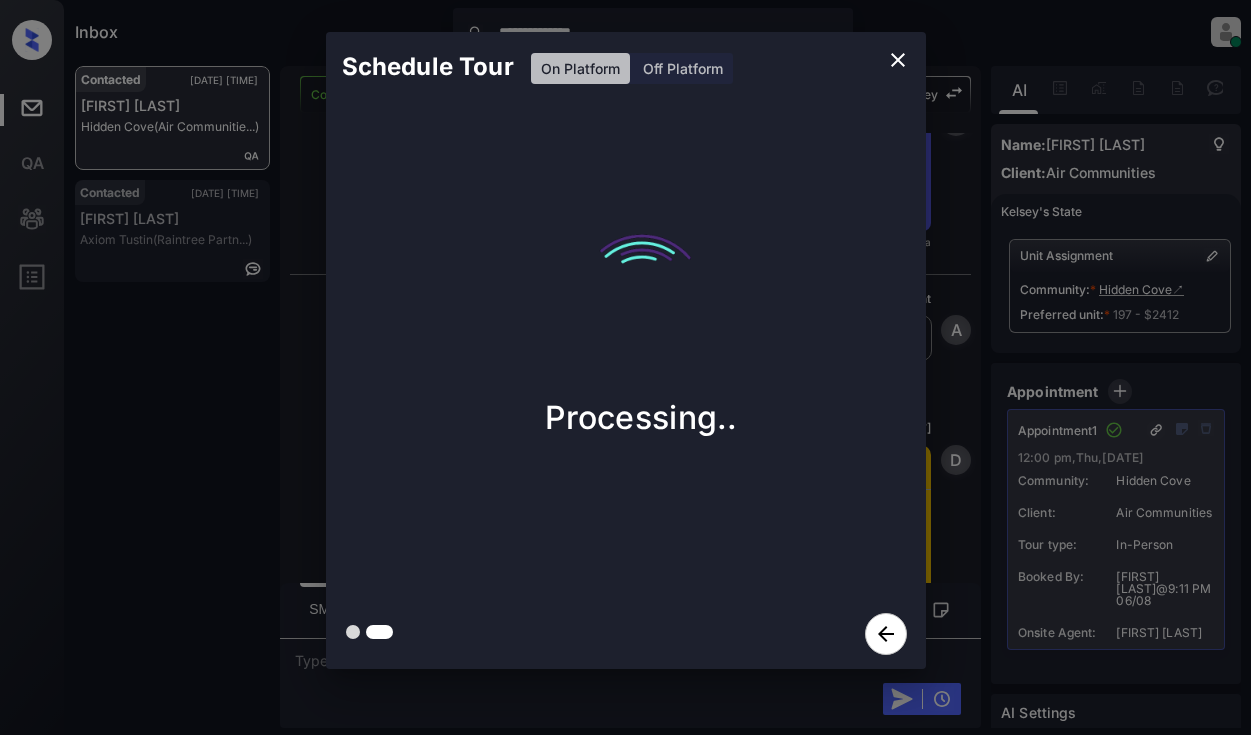 scroll, scrollTop: 3528, scrollLeft: 0, axis: vertical 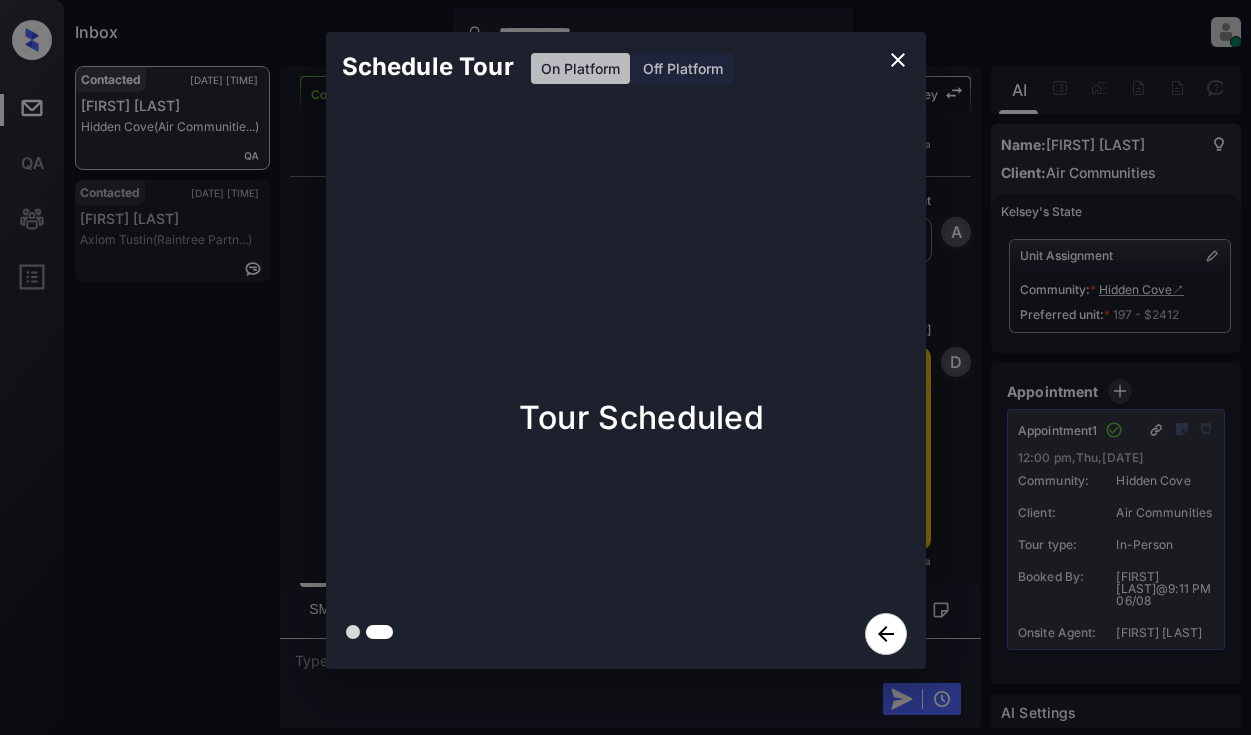 click on "Schedule Tour On Platform Off Platform Tour Scheduled" at bounding box center [625, 350] 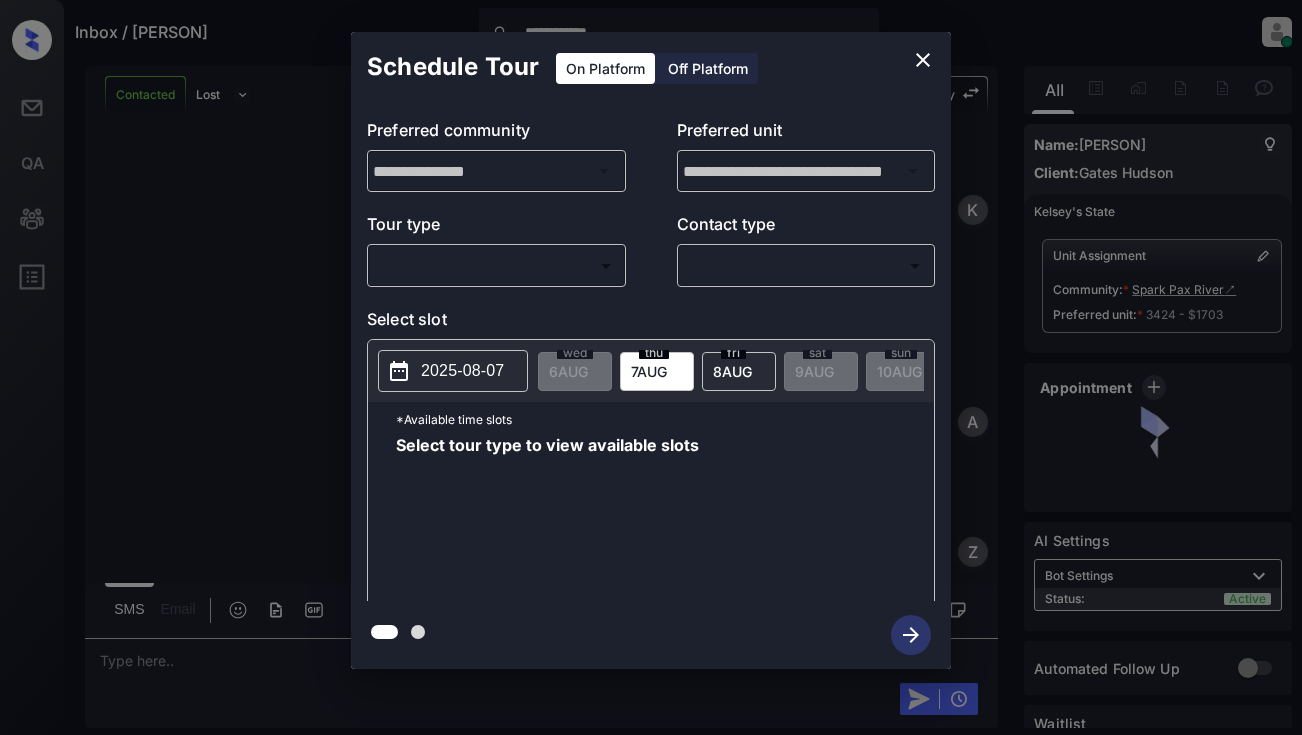 scroll, scrollTop: 0, scrollLeft: 0, axis: both 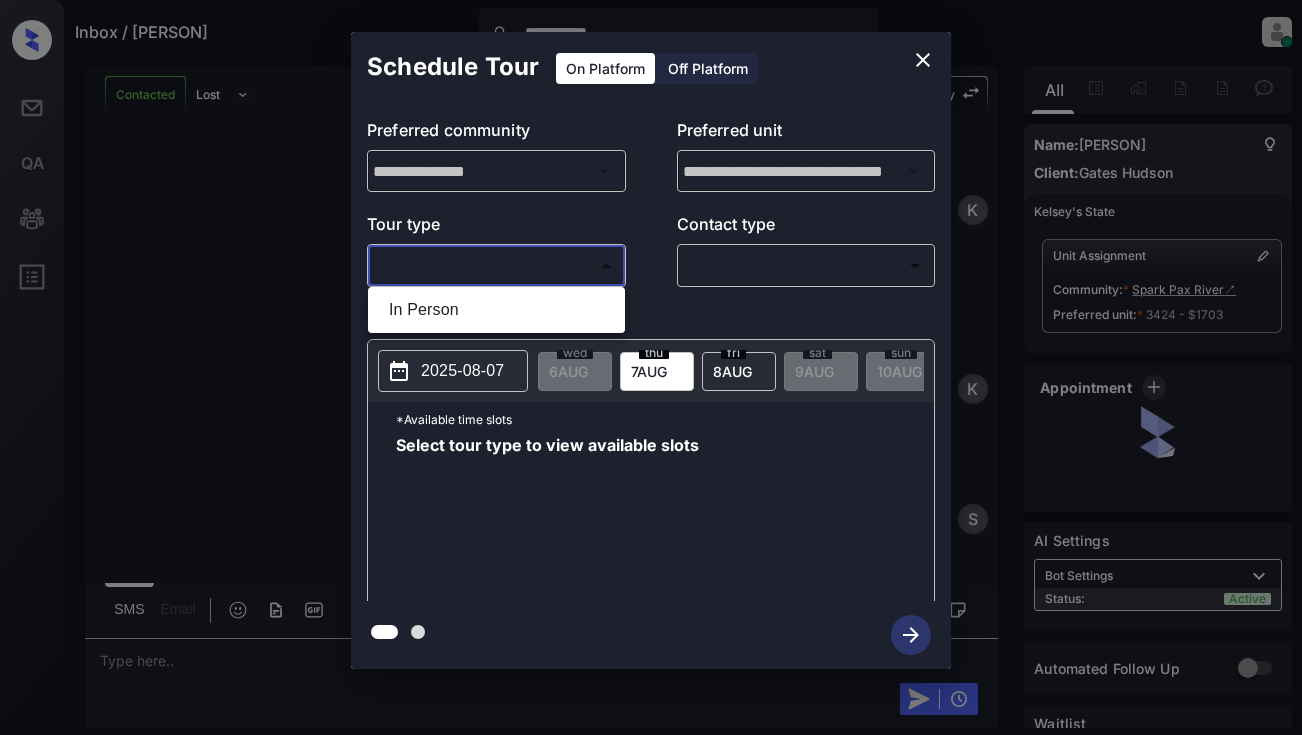 click on "**********" at bounding box center [651, 367] 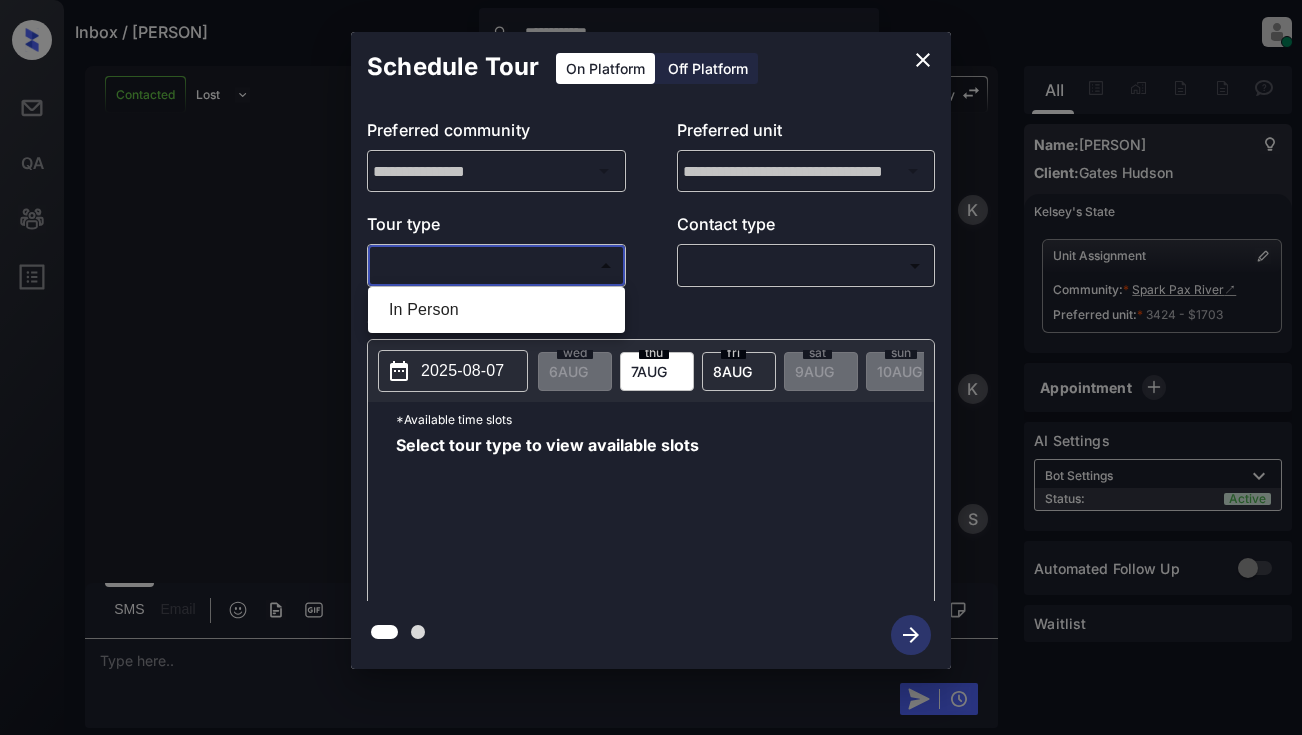 click at bounding box center [651, 367] 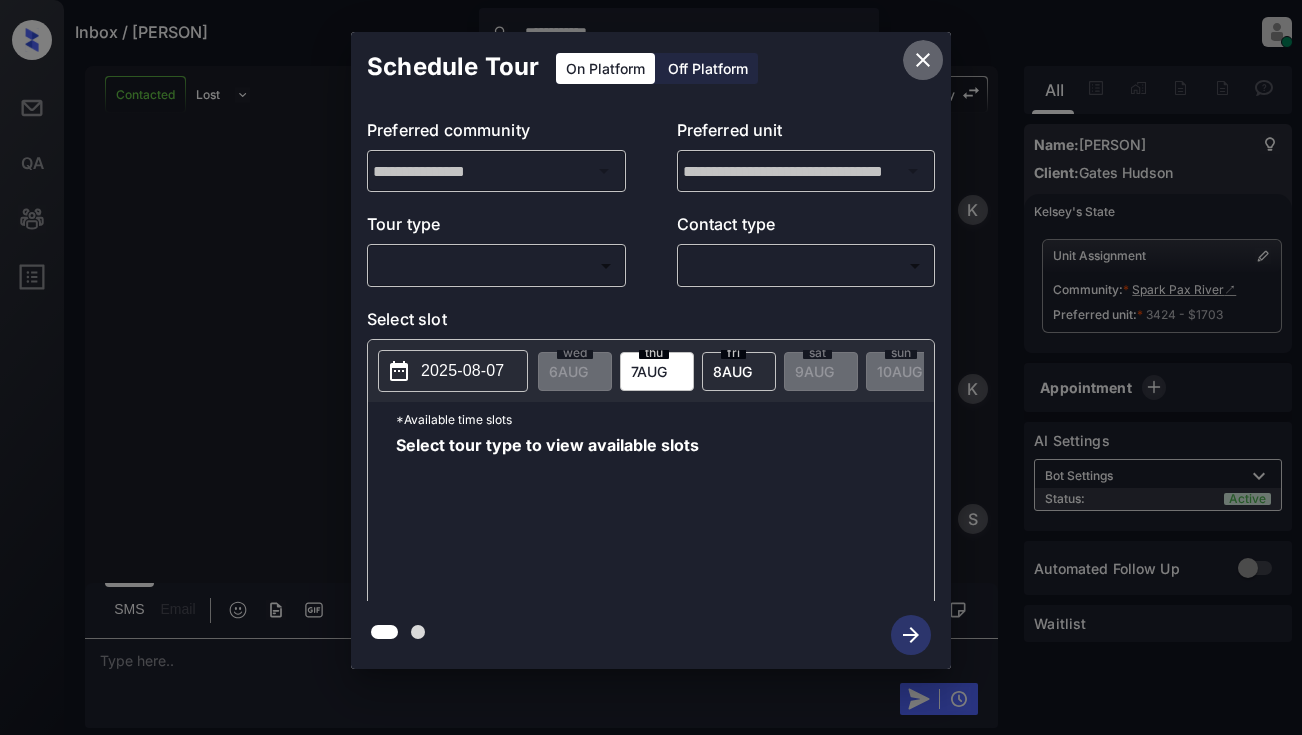 click 